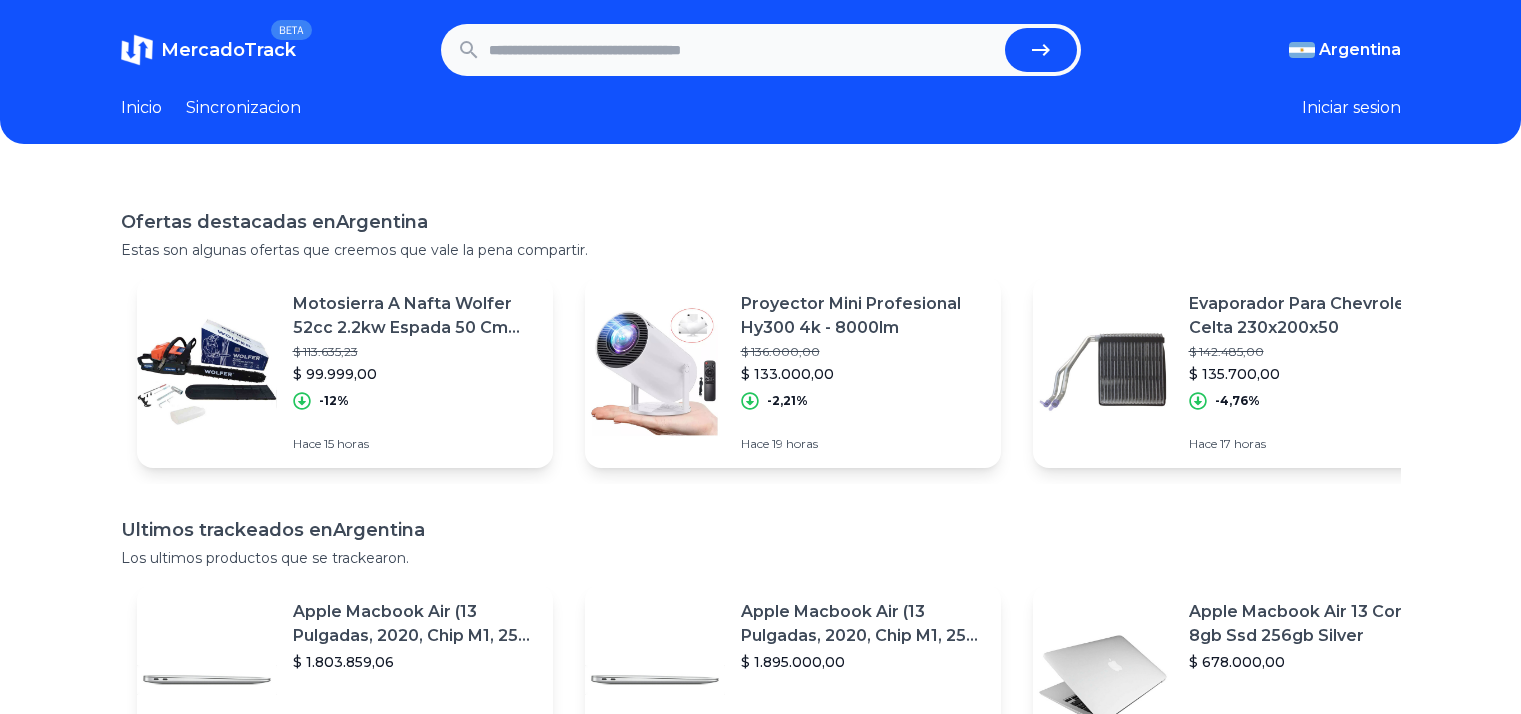 scroll, scrollTop: 0, scrollLeft: 0, axis: both 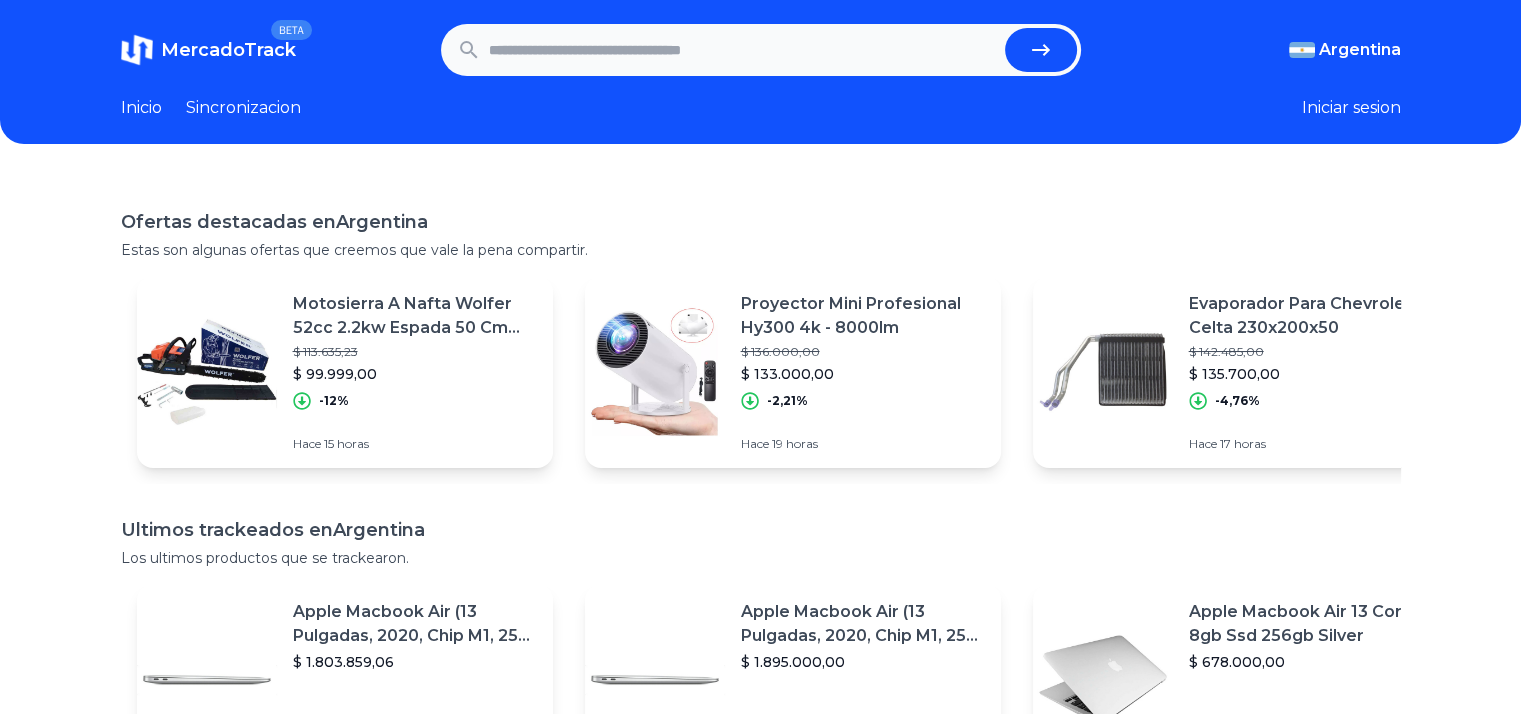 click at bounding box center [743, 50] 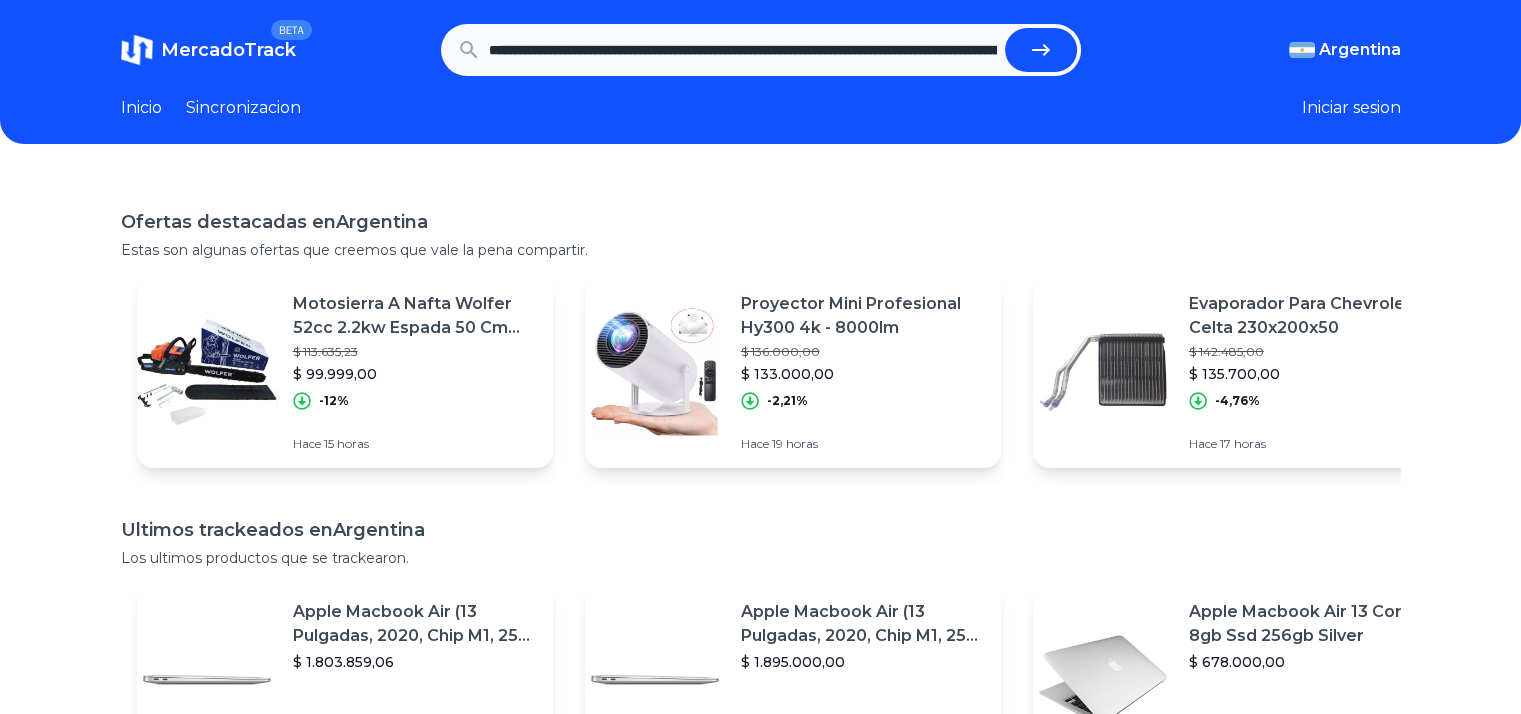 scroll, scrollTop: 0, scrollLeft: 1949, axis: horizontal 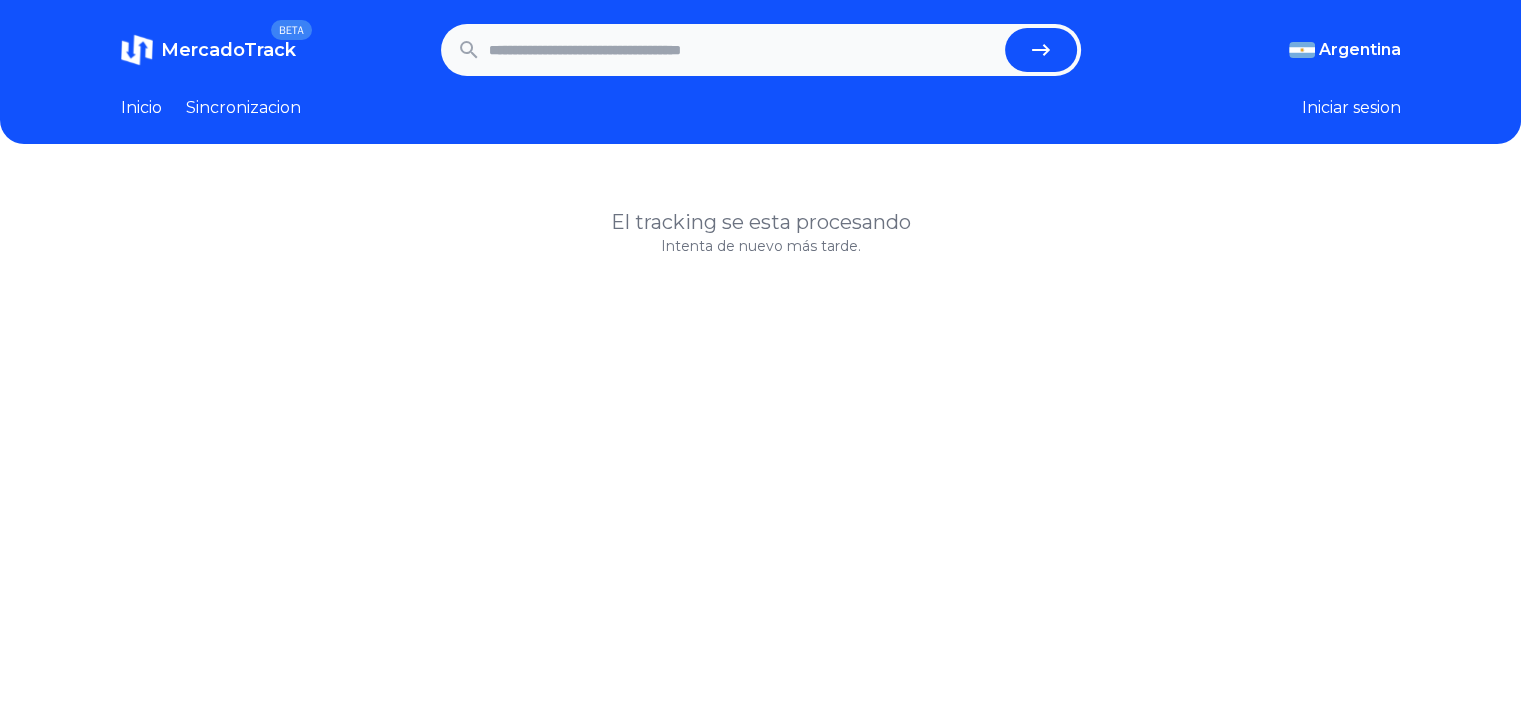 click 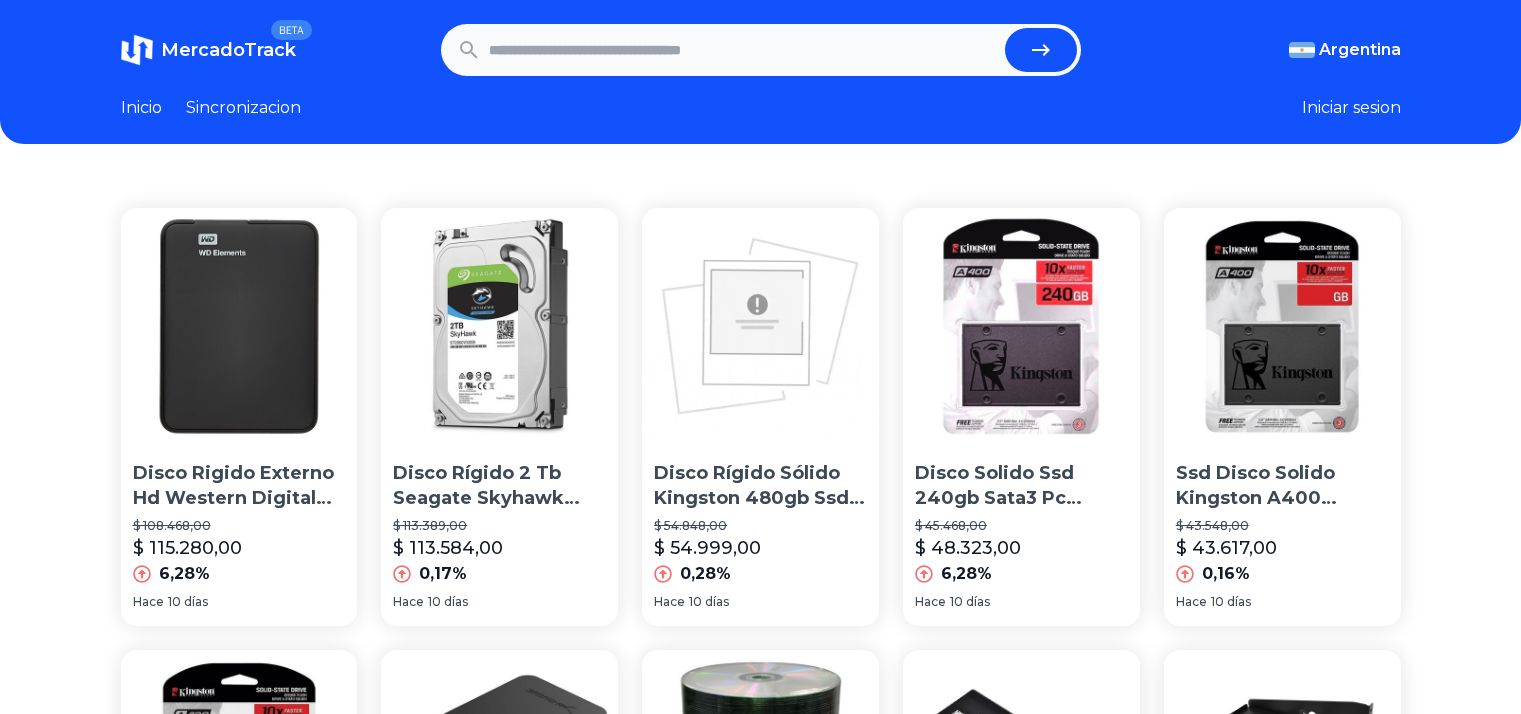 scroll, scrollTop: 0, scrollLeft: 0, axis: both 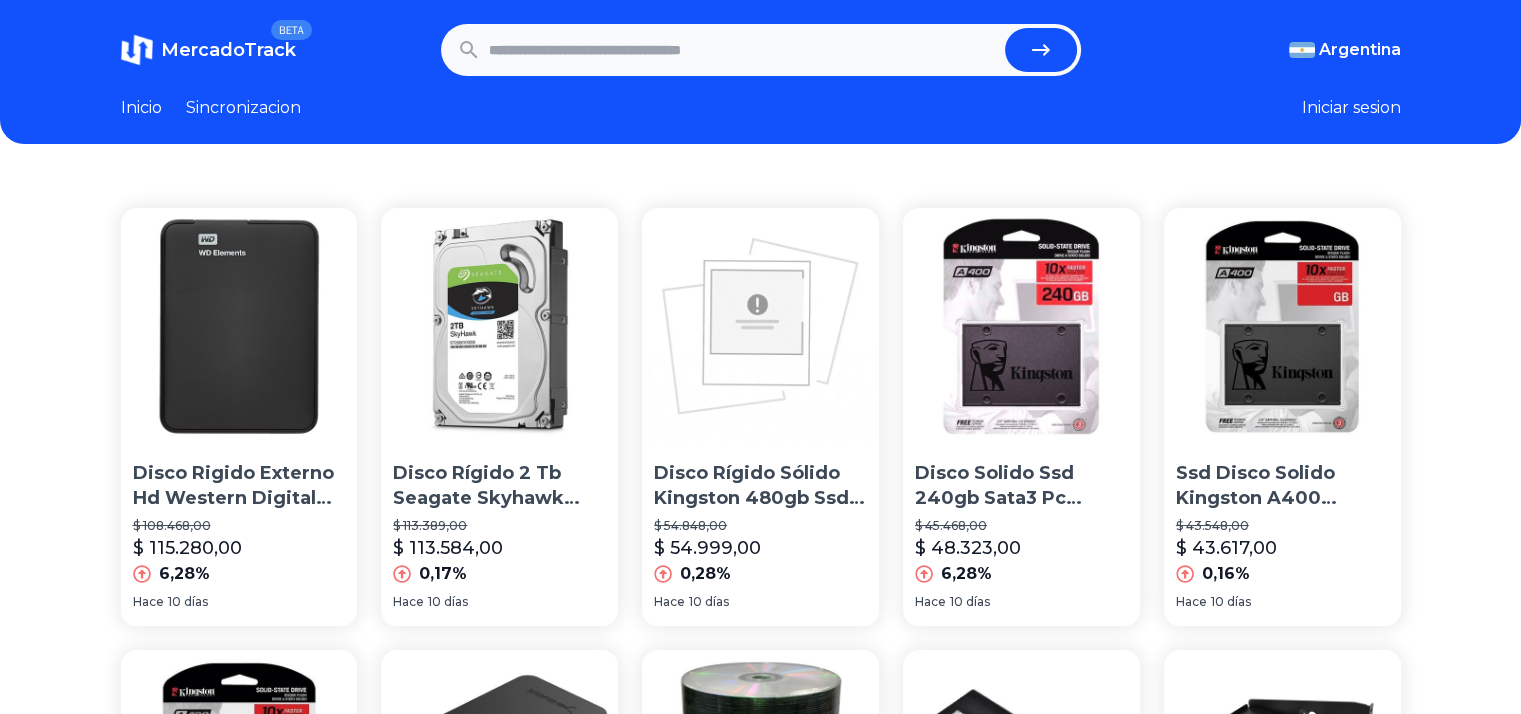 click at bounding box center [743, 50] 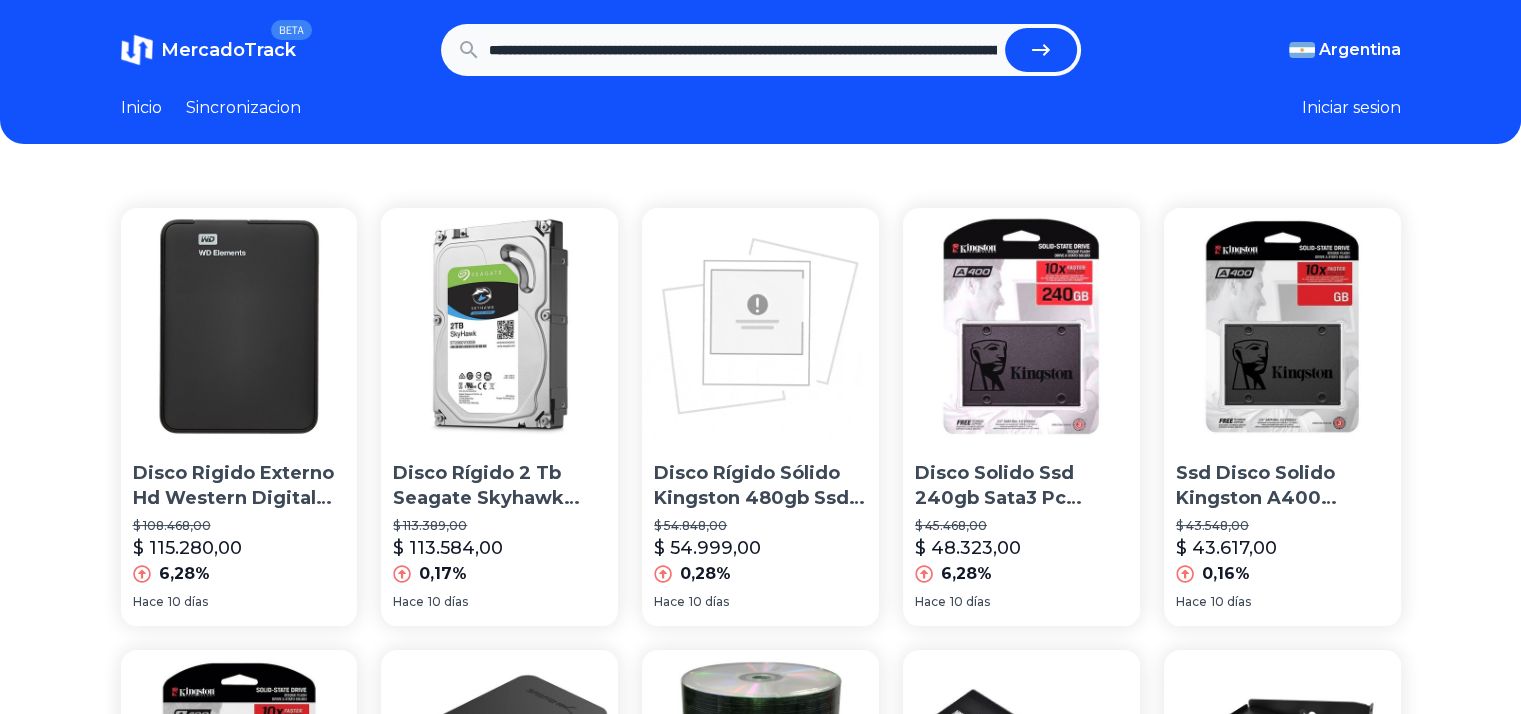 scroll, scrollTop: 0, scrollLeft: 1949, axis: horizontal 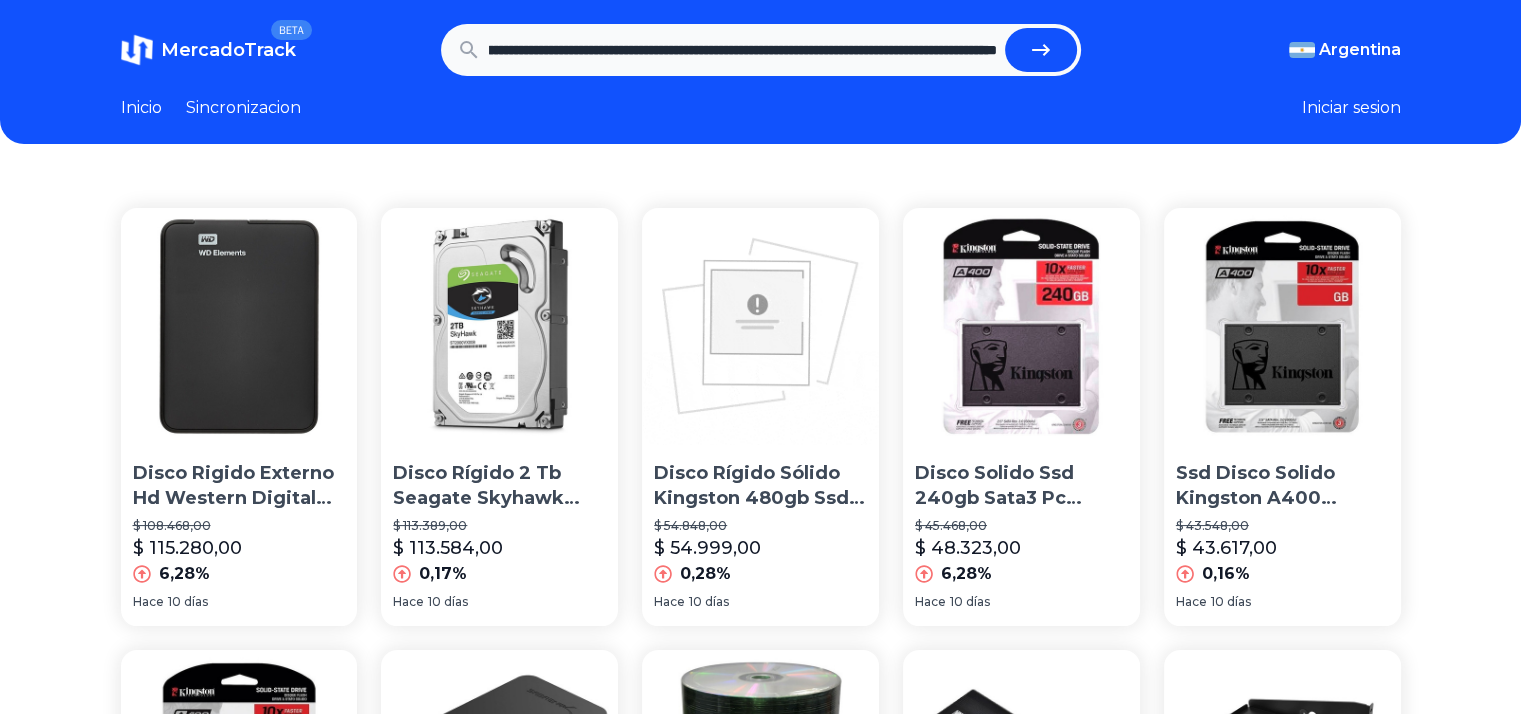 click at bounding box center [1041, 50] 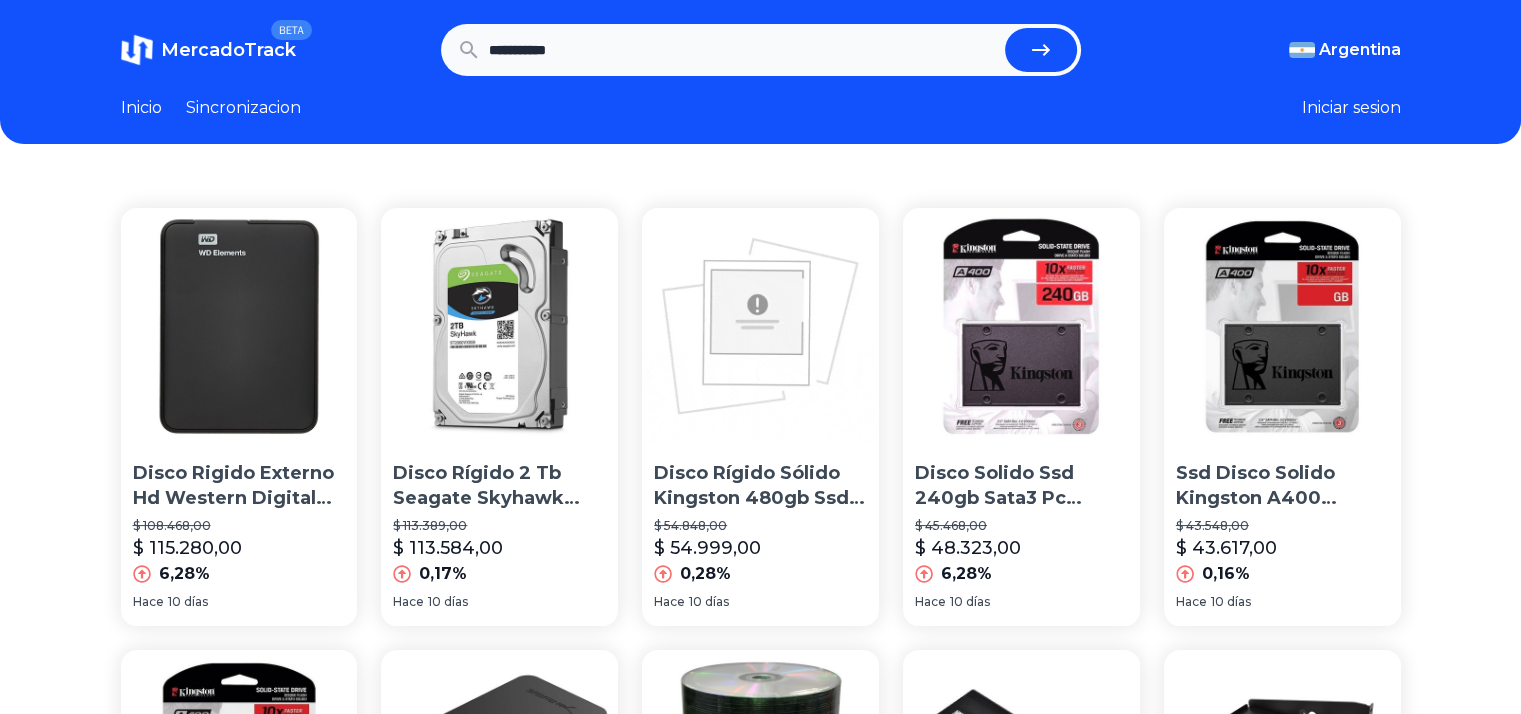 scroll, scrollTop: 0, scrollLeft: 0, axis: both 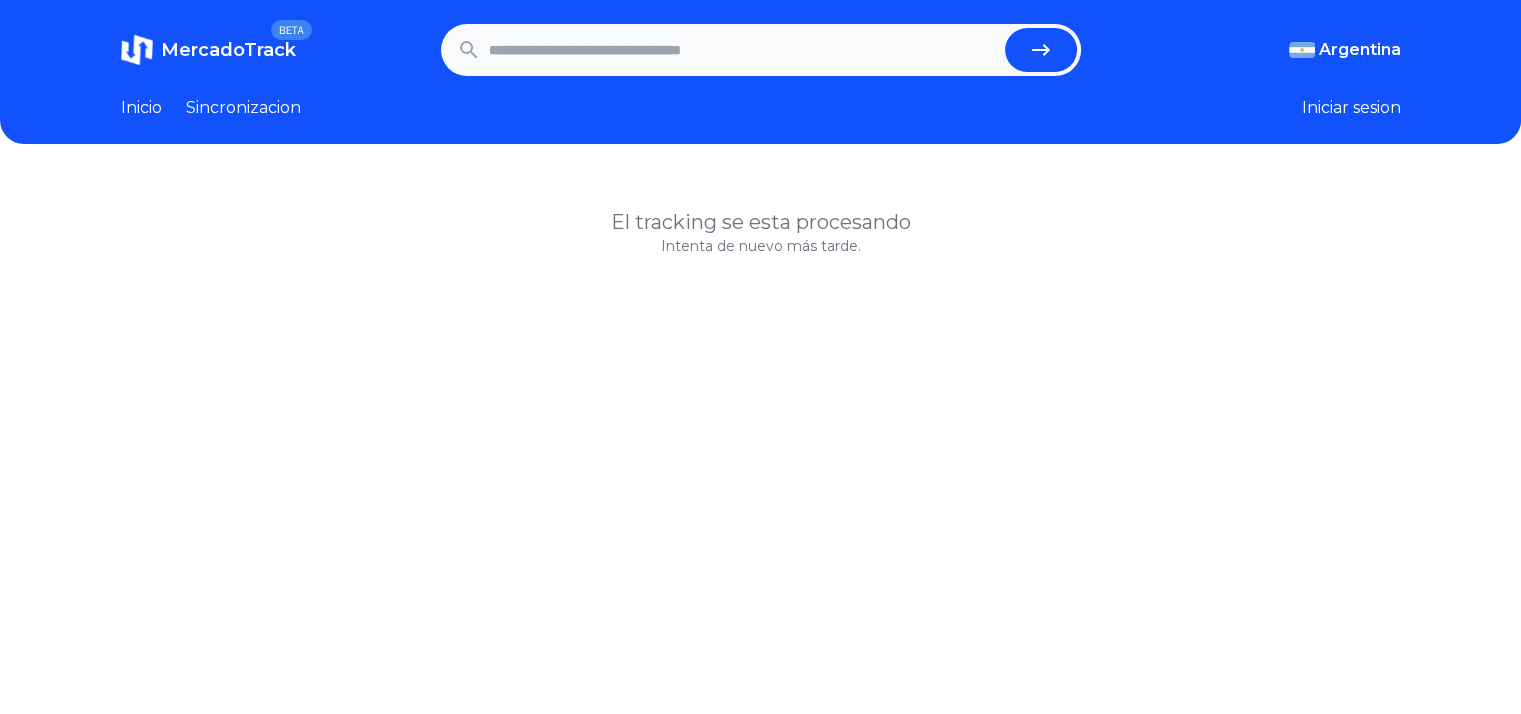paste on "**********" 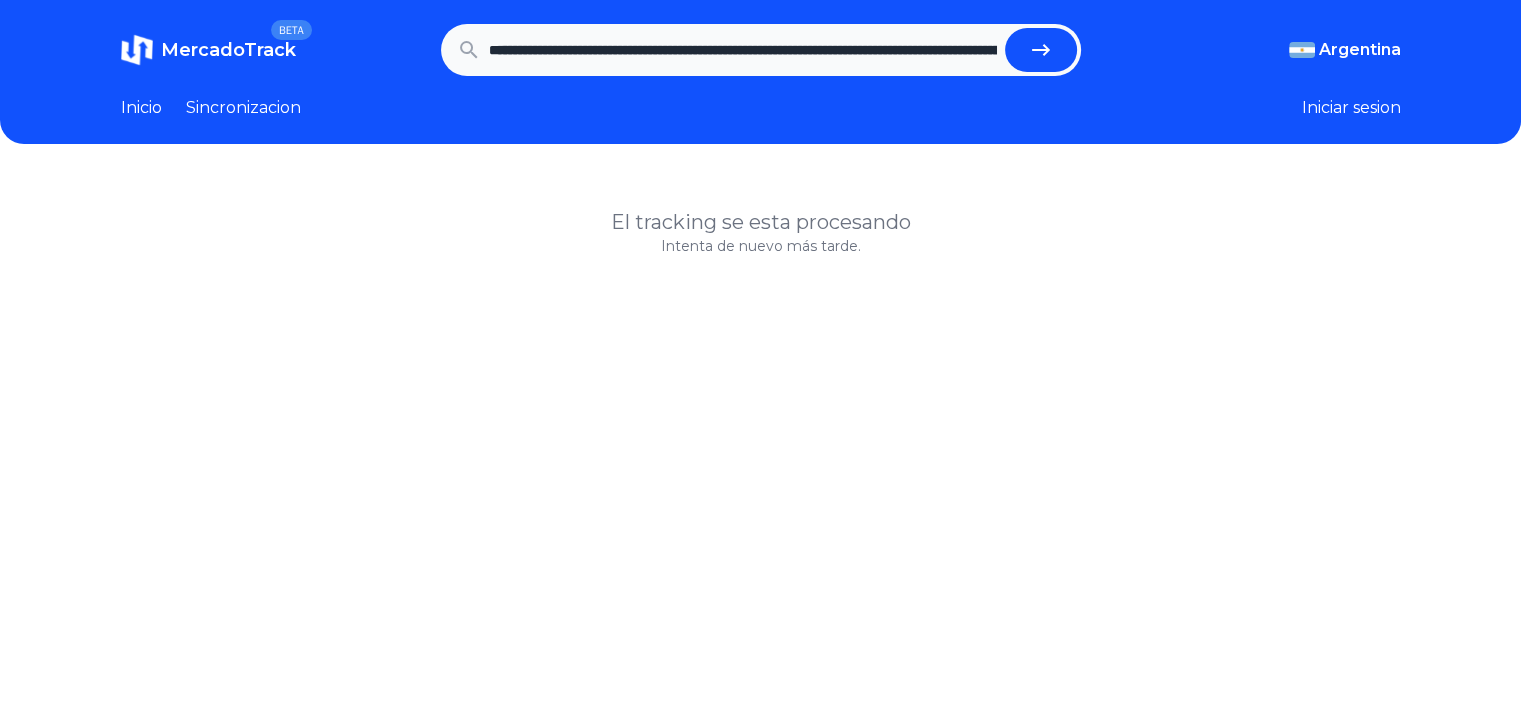 scroll, scrollTop: 0, scrollLeft: 1949, axis: horizontal 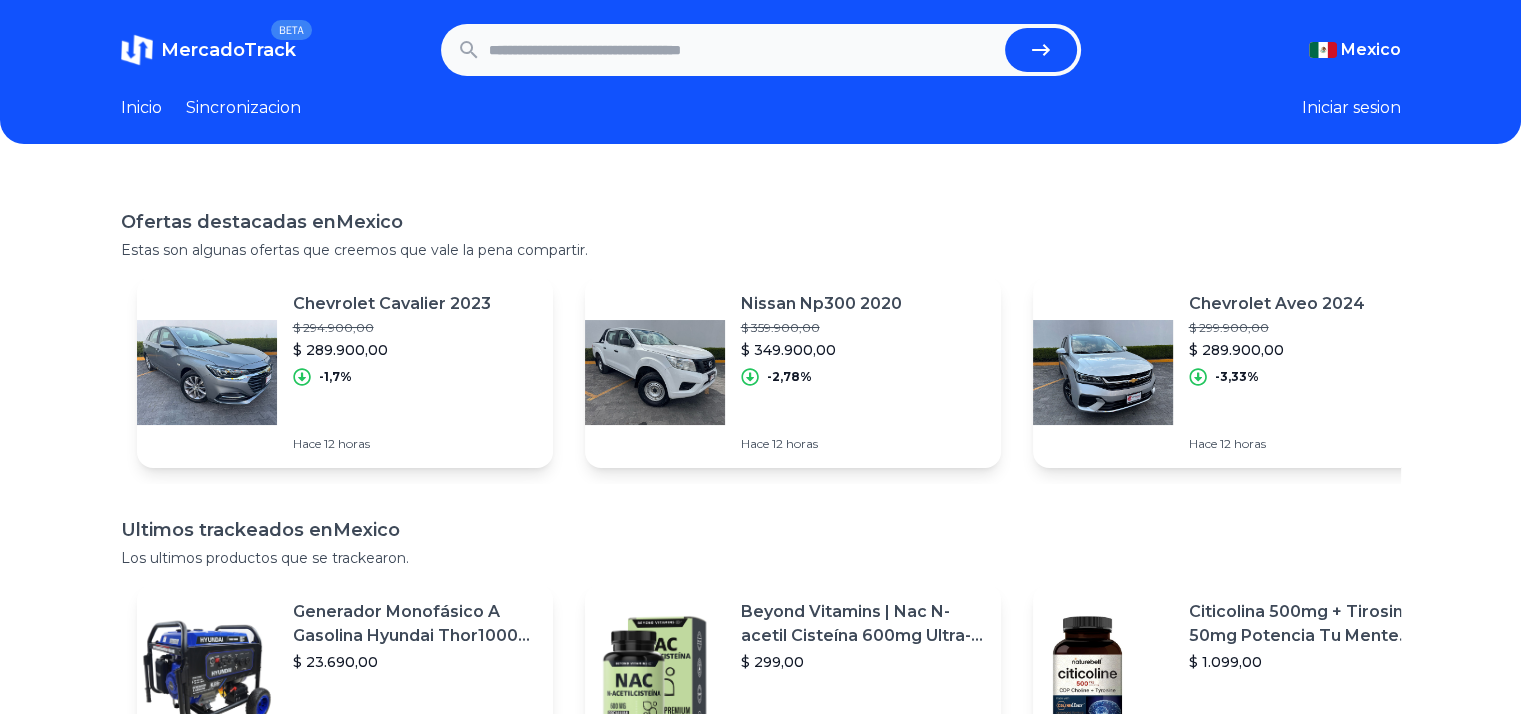 click at bounding box center [743, 50] 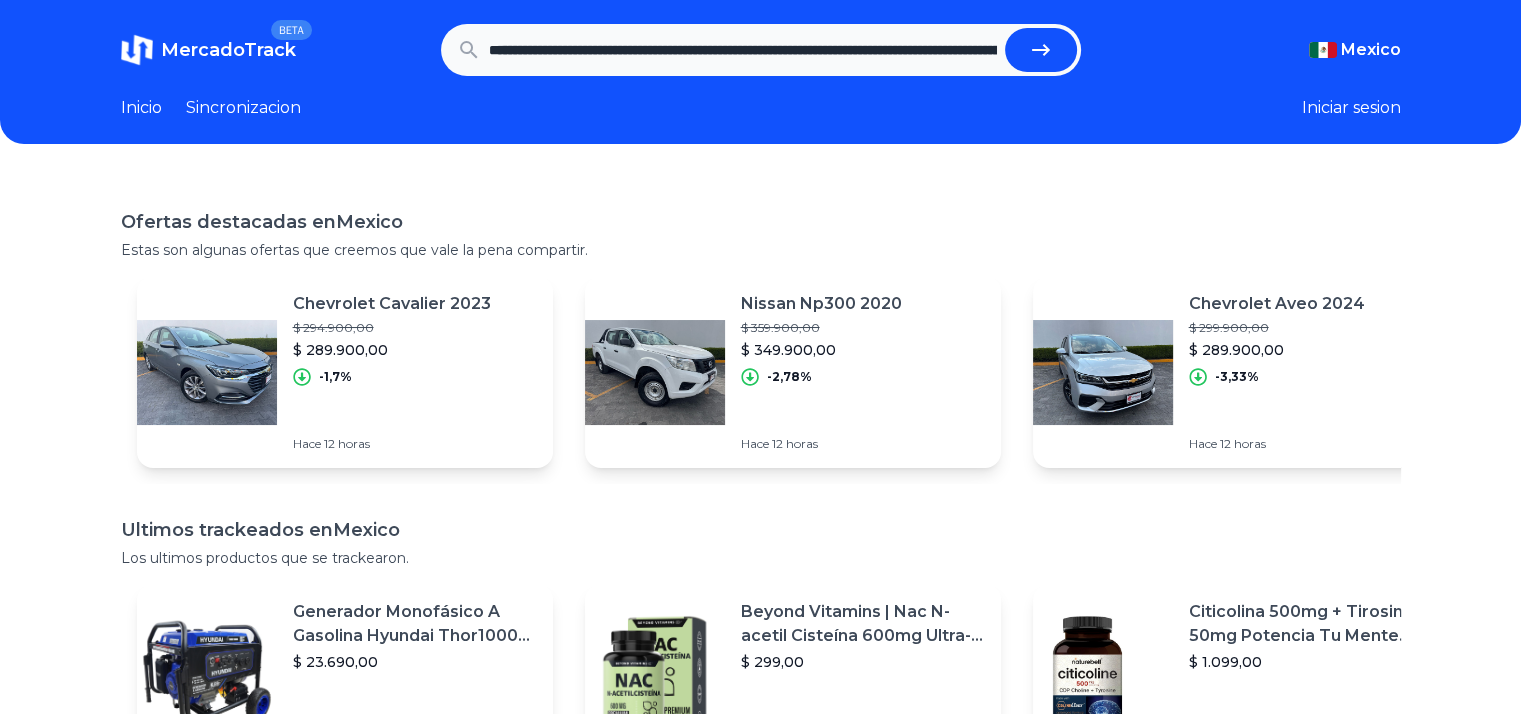 scroll, scrollTop: 0, scrollLeft: 2177, axis: horizontal 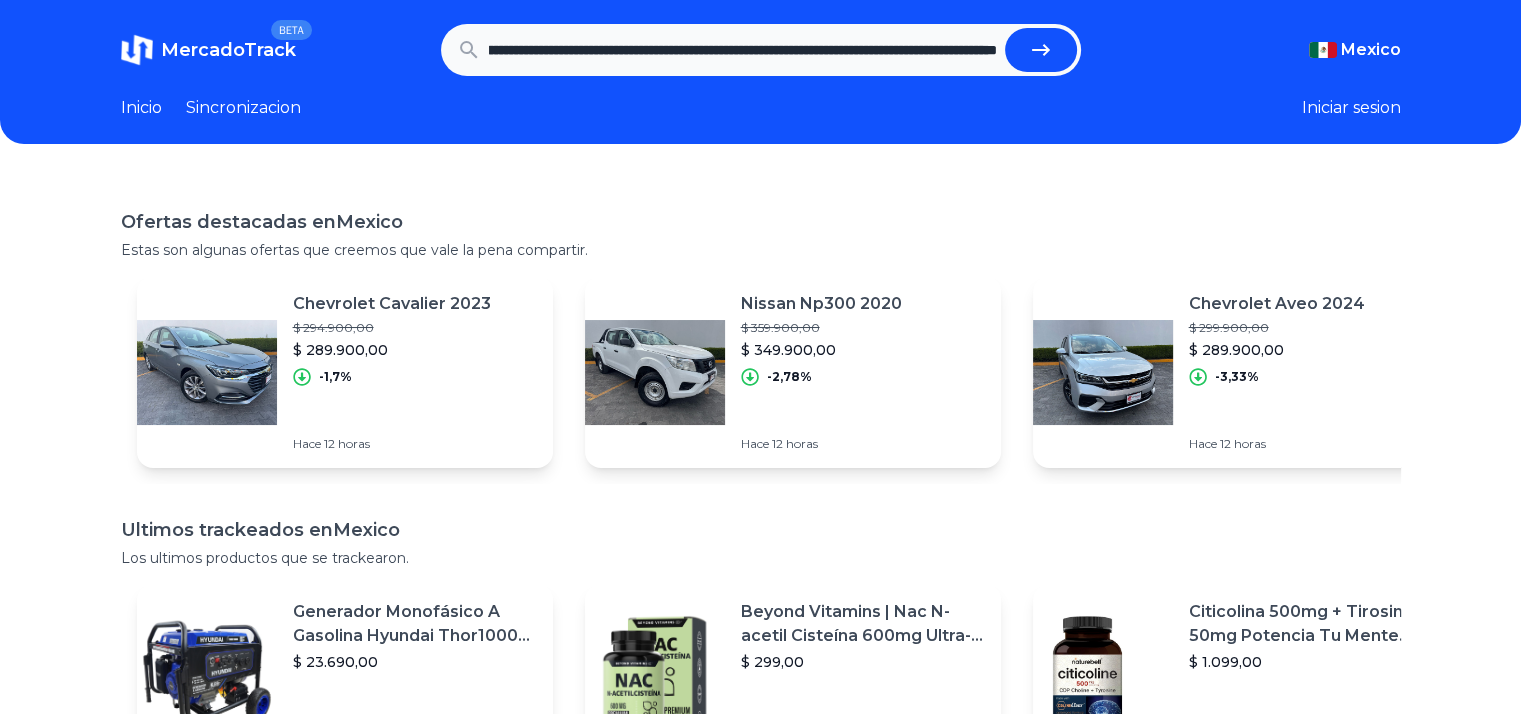 click at bounding box center (1041, 50) 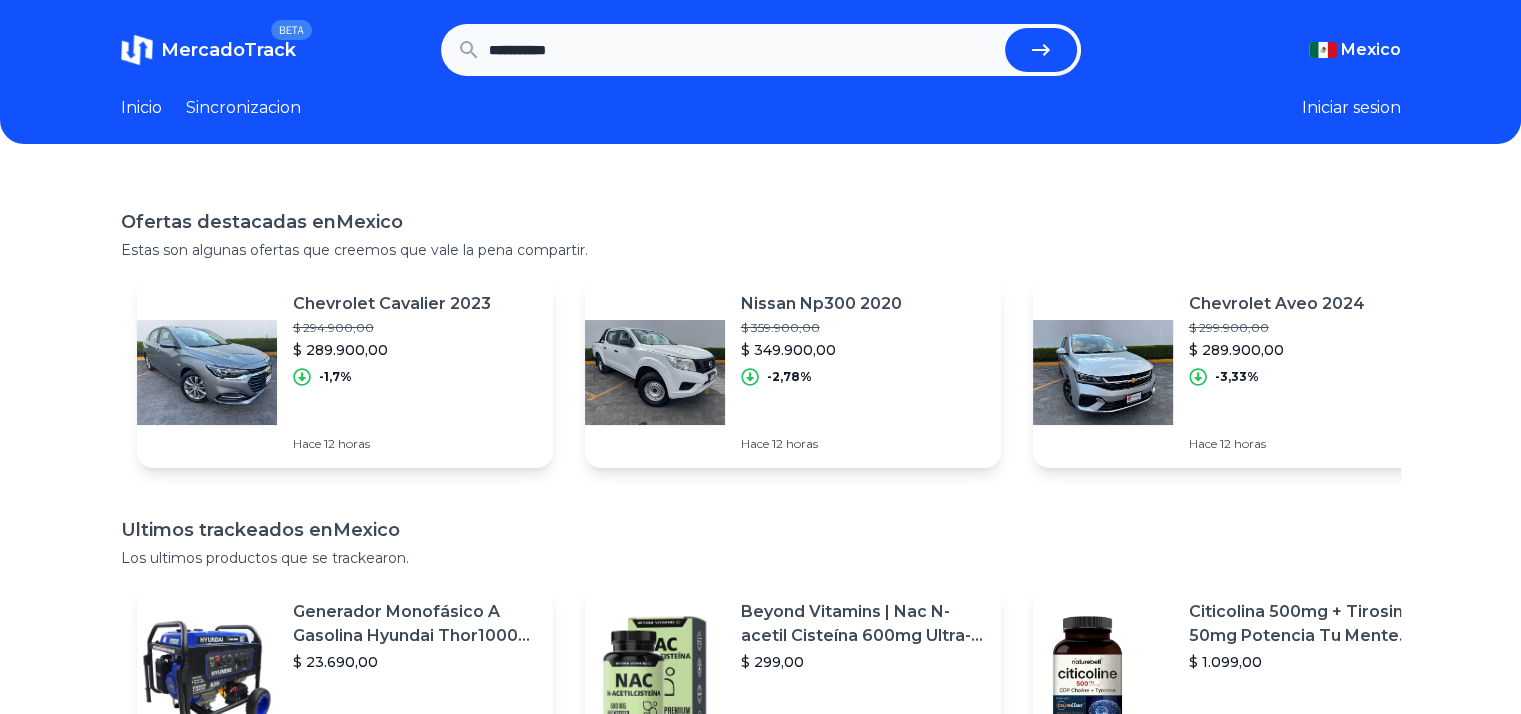scroll, scrollTop: 0, scrollLeft: 0, axis: both 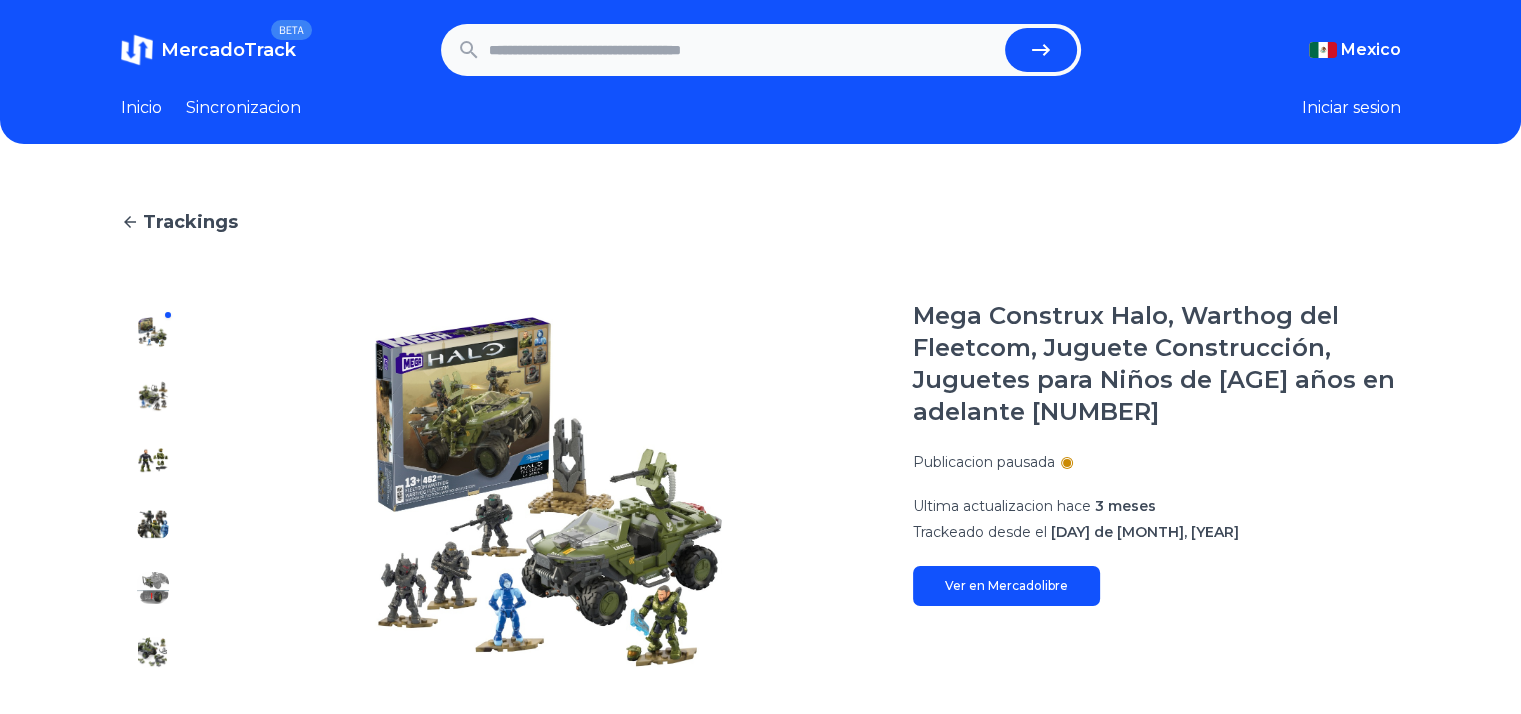click at bounding box center [743, 50] 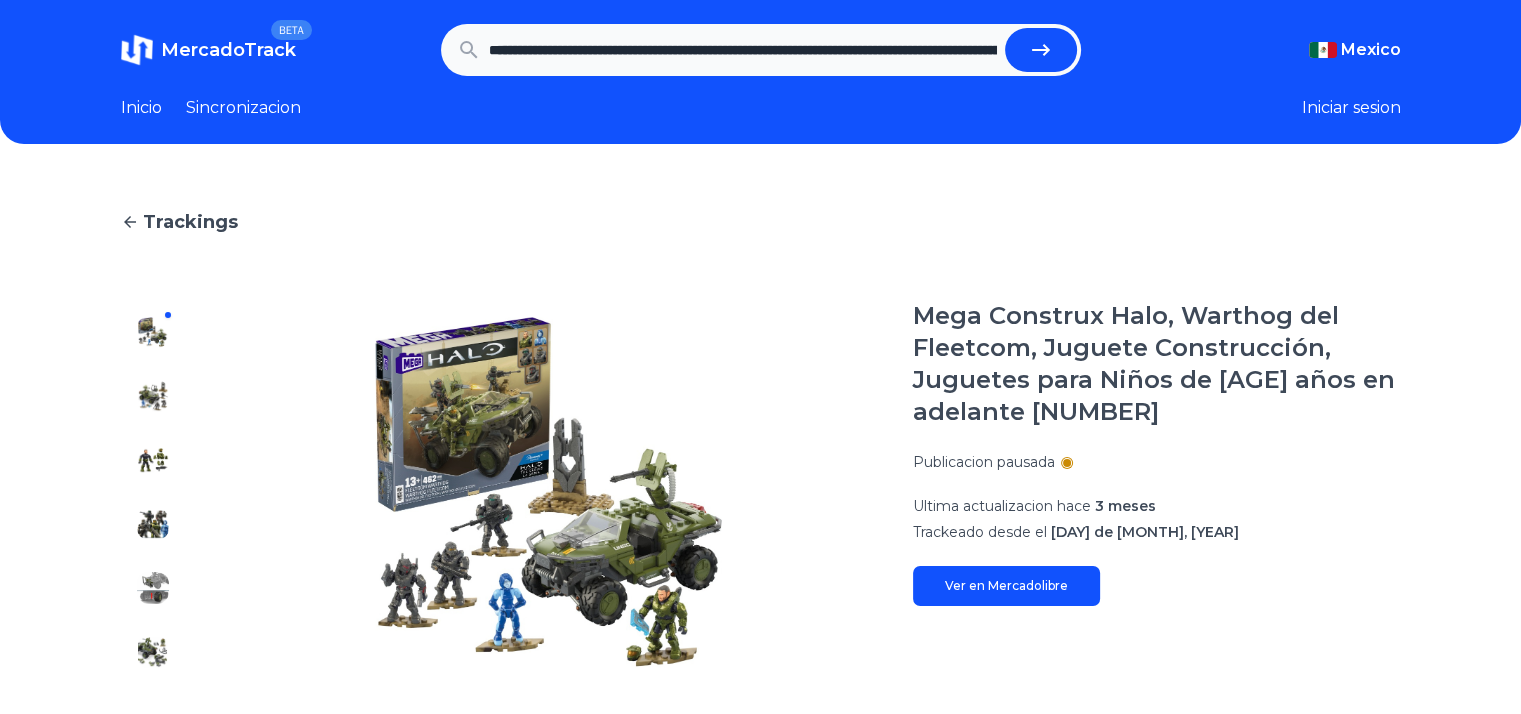 scroll, scrollTop: 0, scrollLeft: 4929, axis: horizontal 